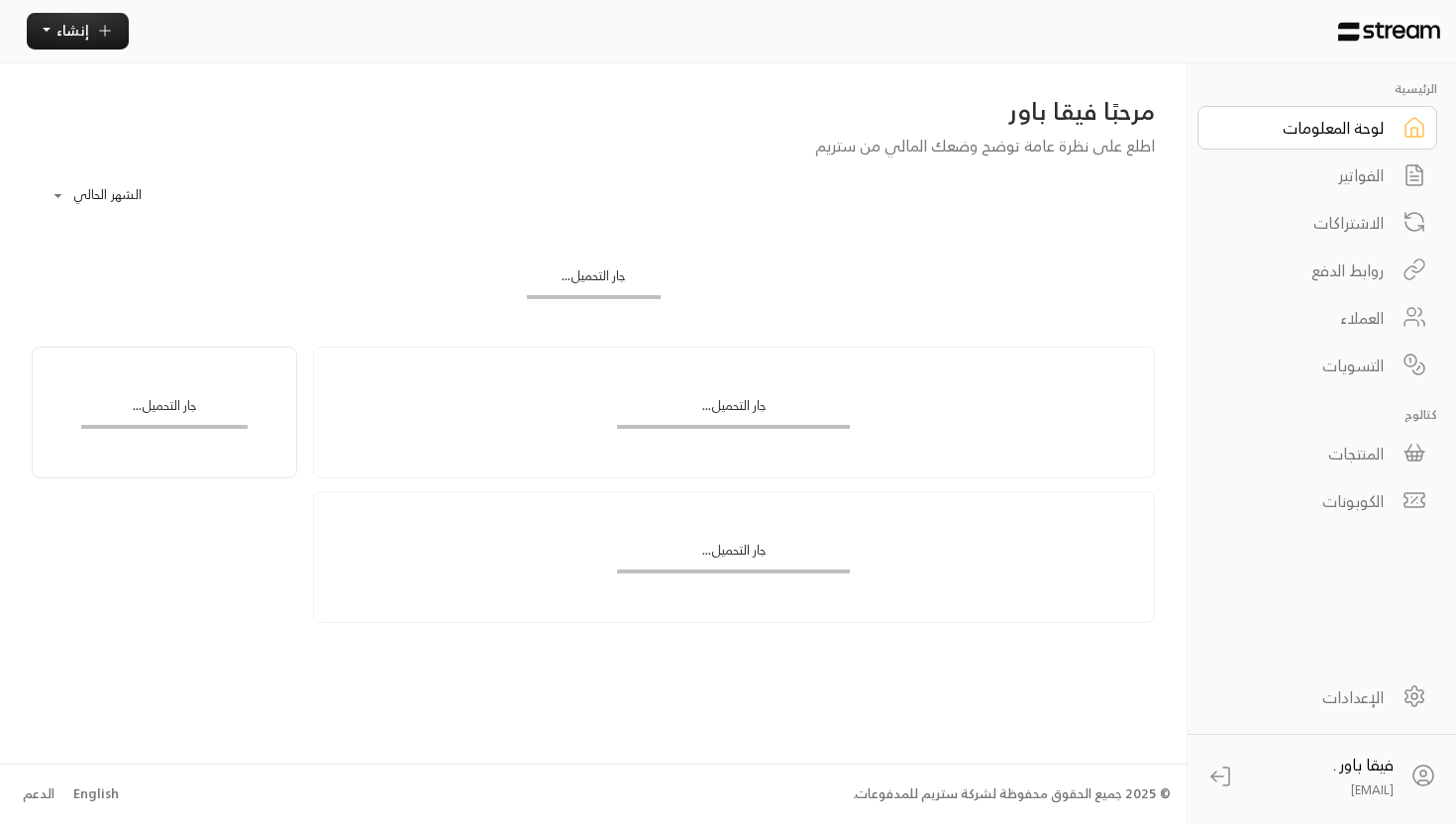 scroll, scrollTop: 0, scrollLeft: 0, axis: both 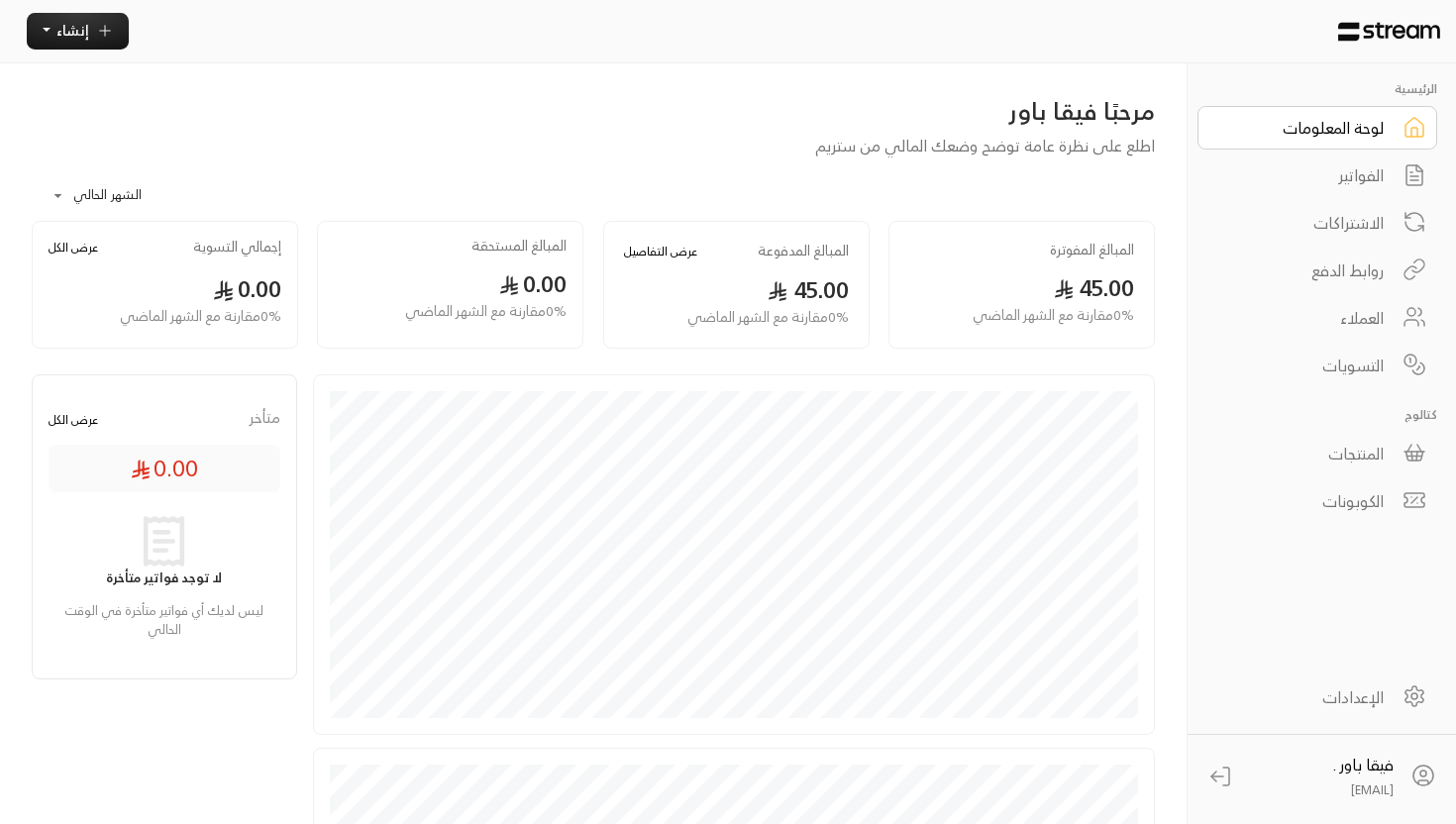 click on "الفواتير" at bounding box center [1303, 175] 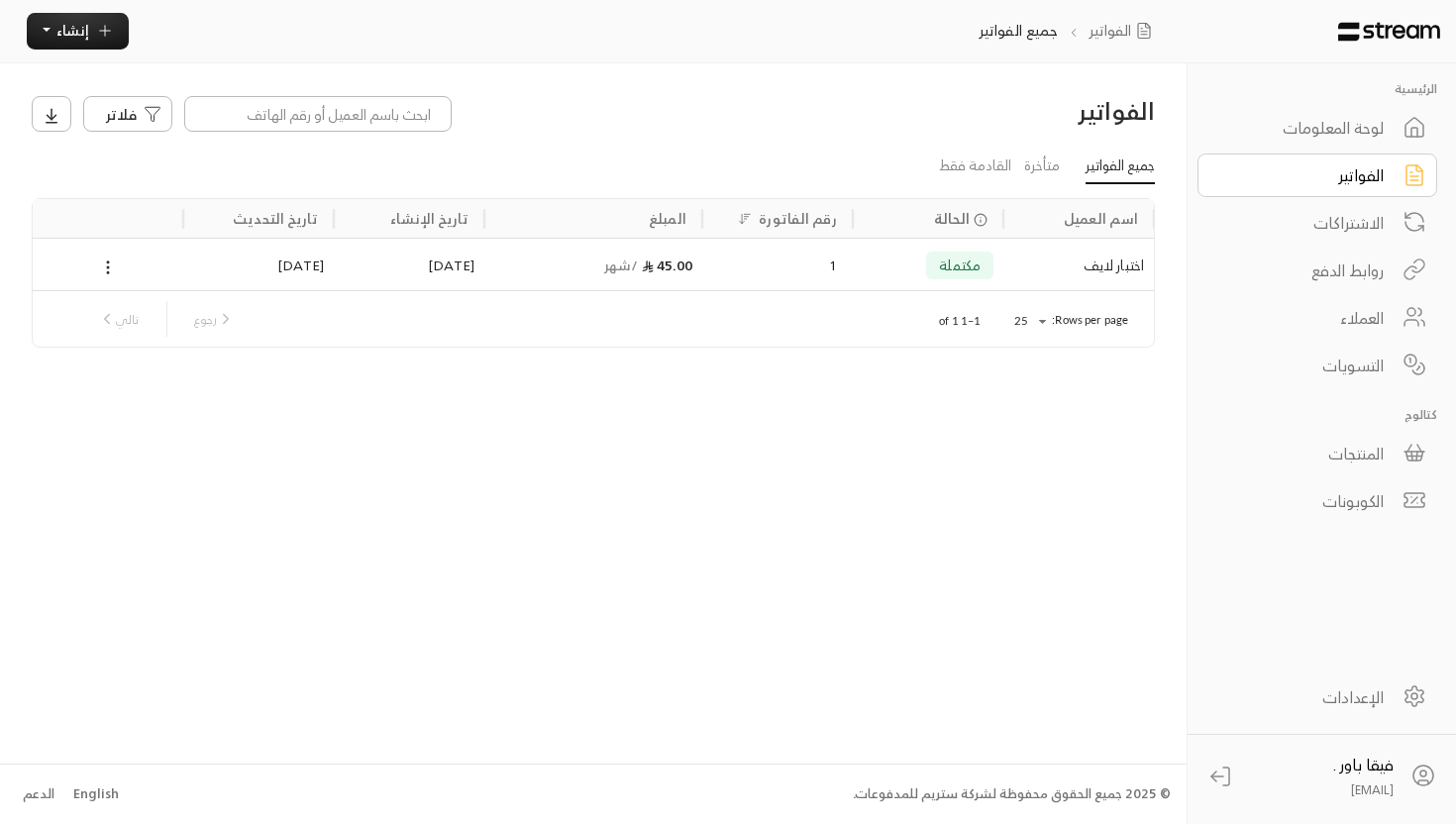 click on "اختبار لايف" at bounding box center (1079, 264) 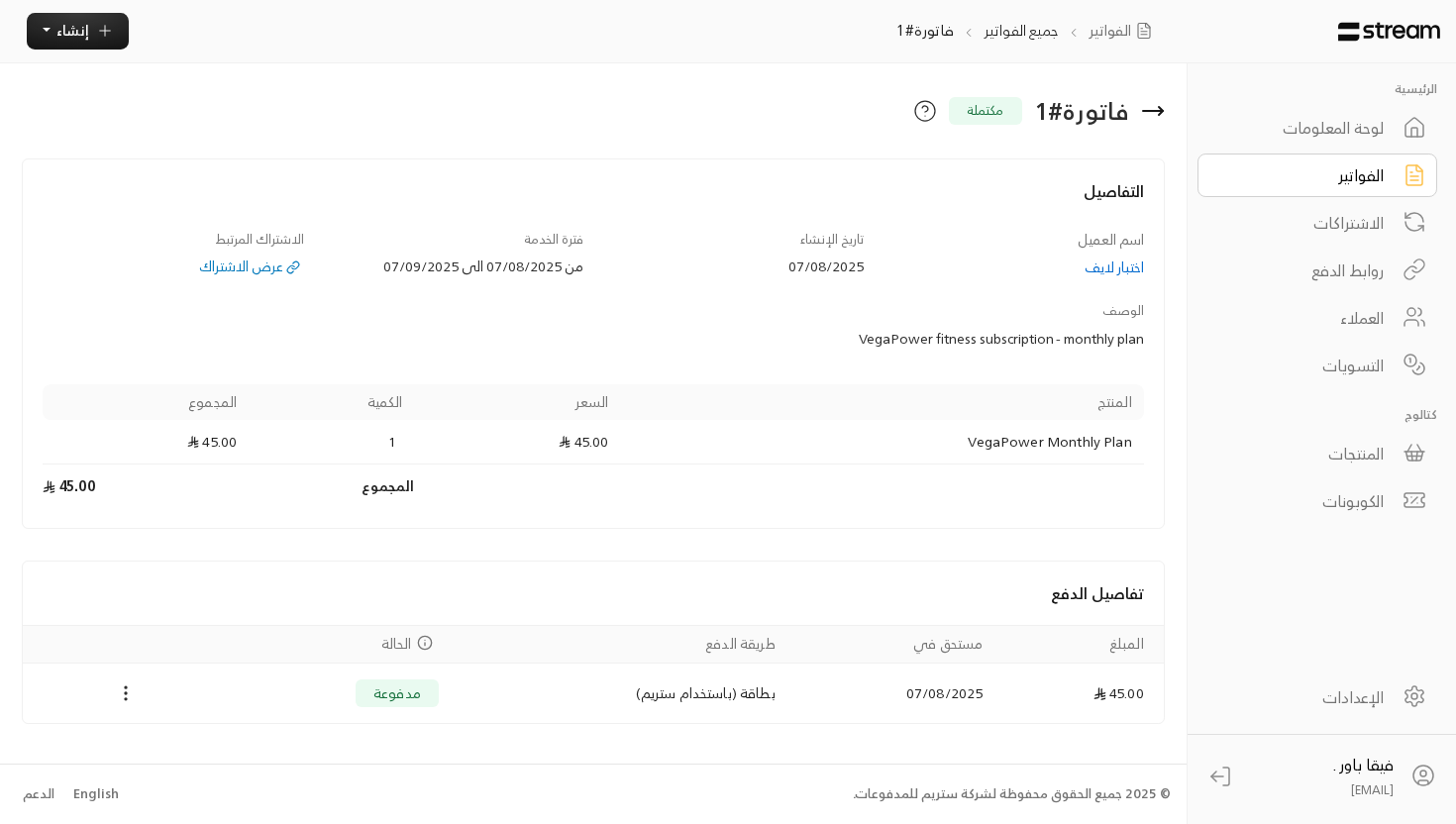 click on "عرض الاشتراك" at bounding box center [172, 266] 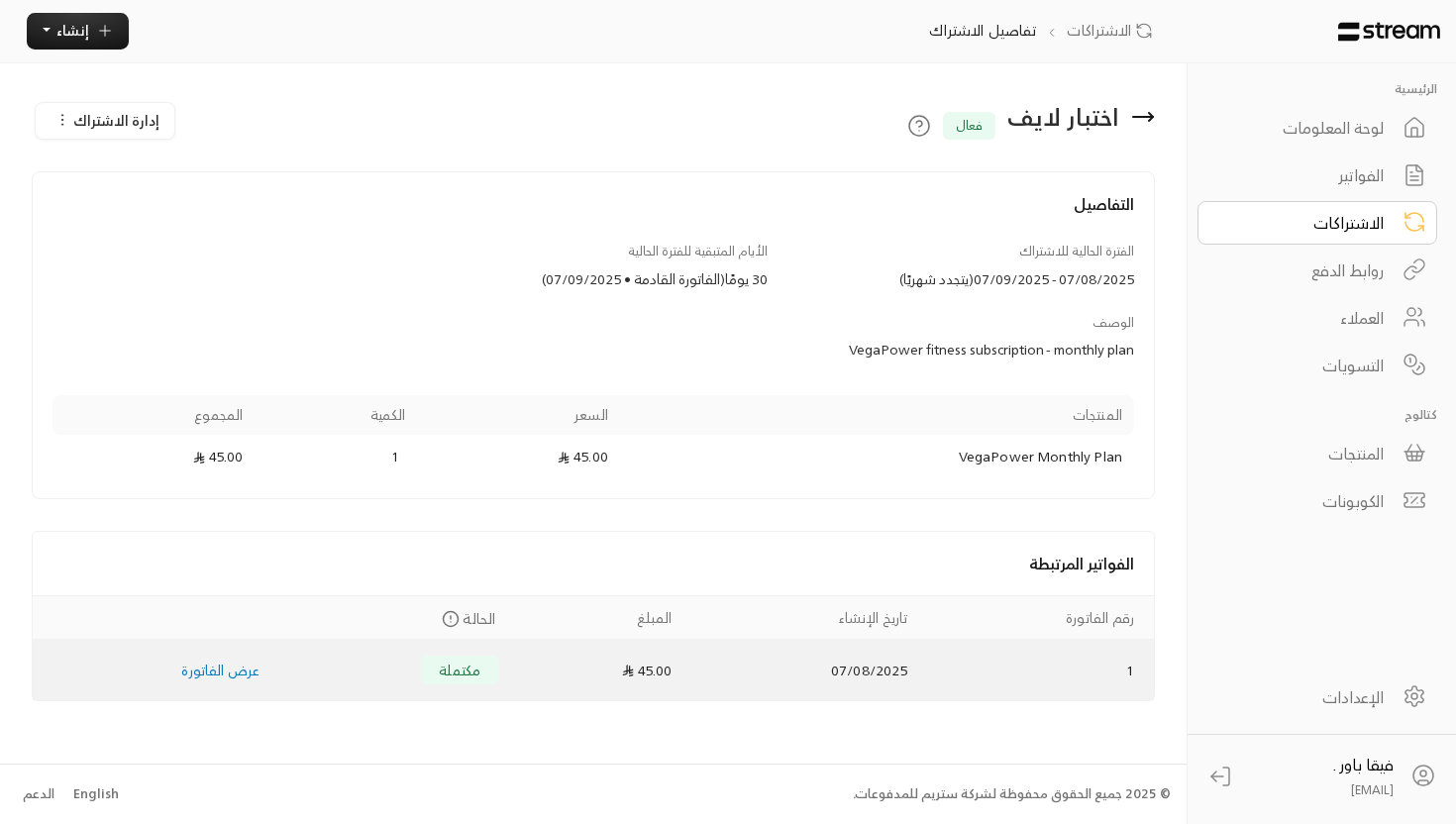 click on "عرض الفاتورة" at bounding box center [220, 670] 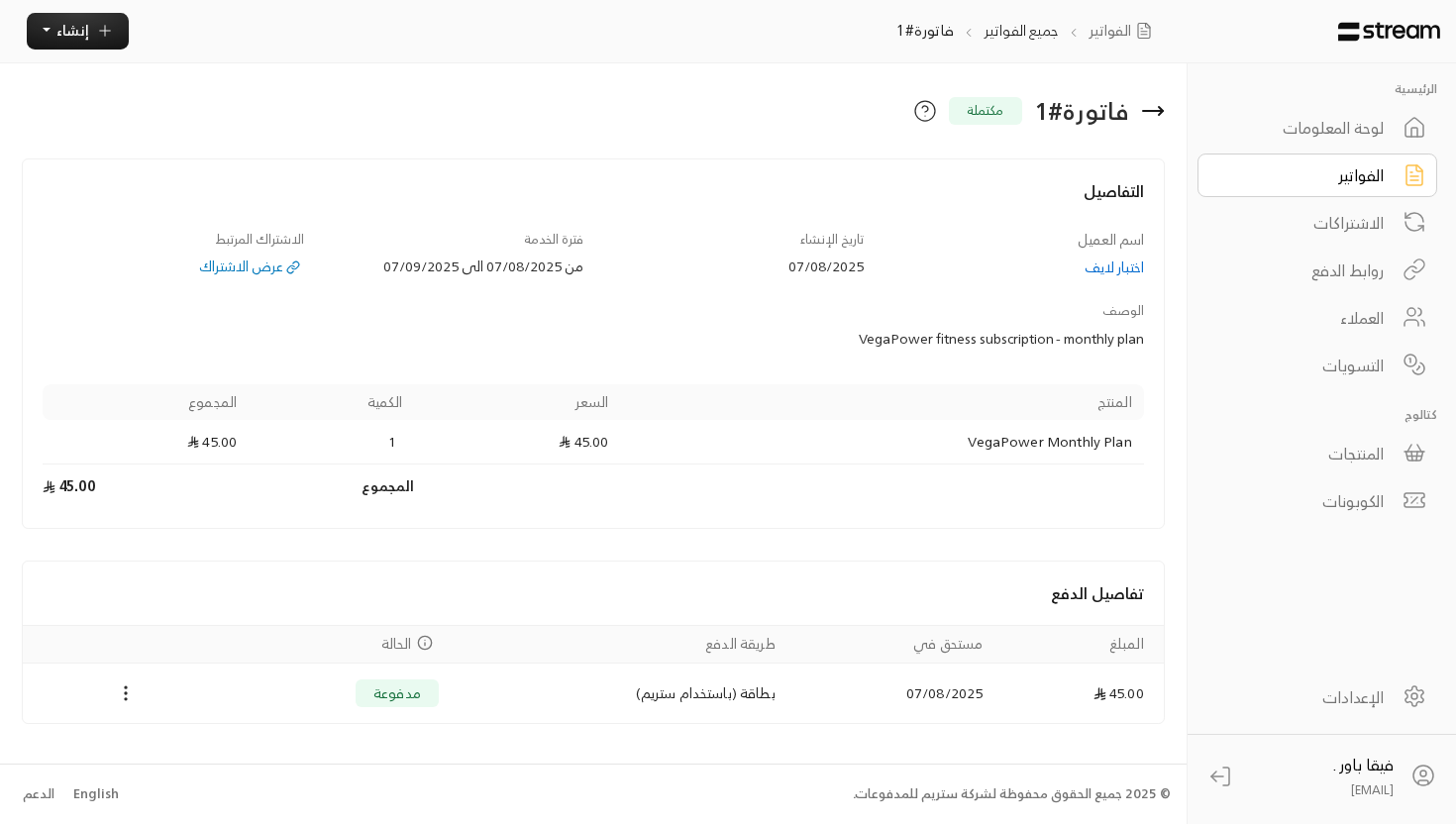 click on "العملاء" at bounding box center (1303, 318) 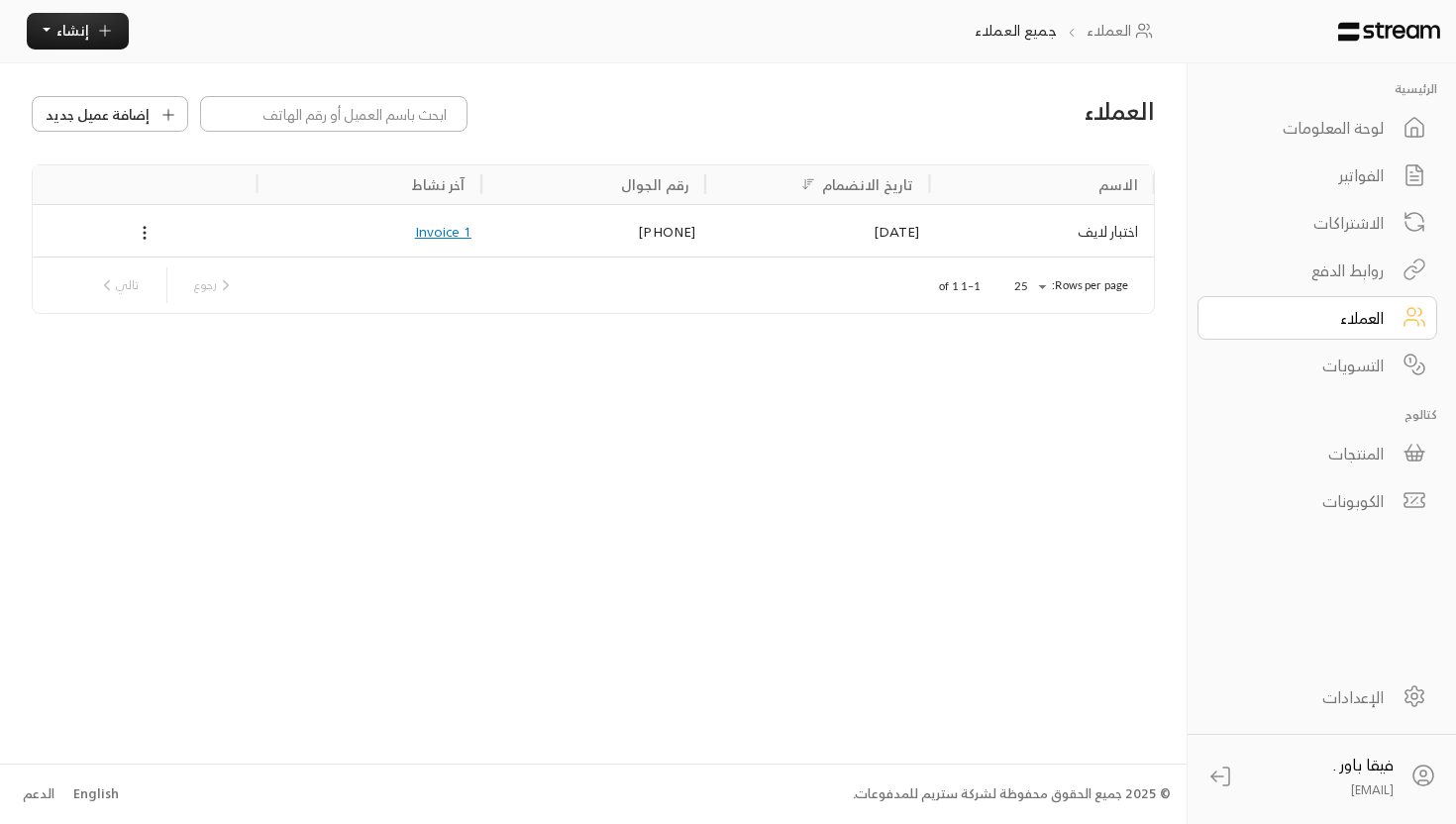 click on "اختبار لايف" at bounding box center [1042, 231] 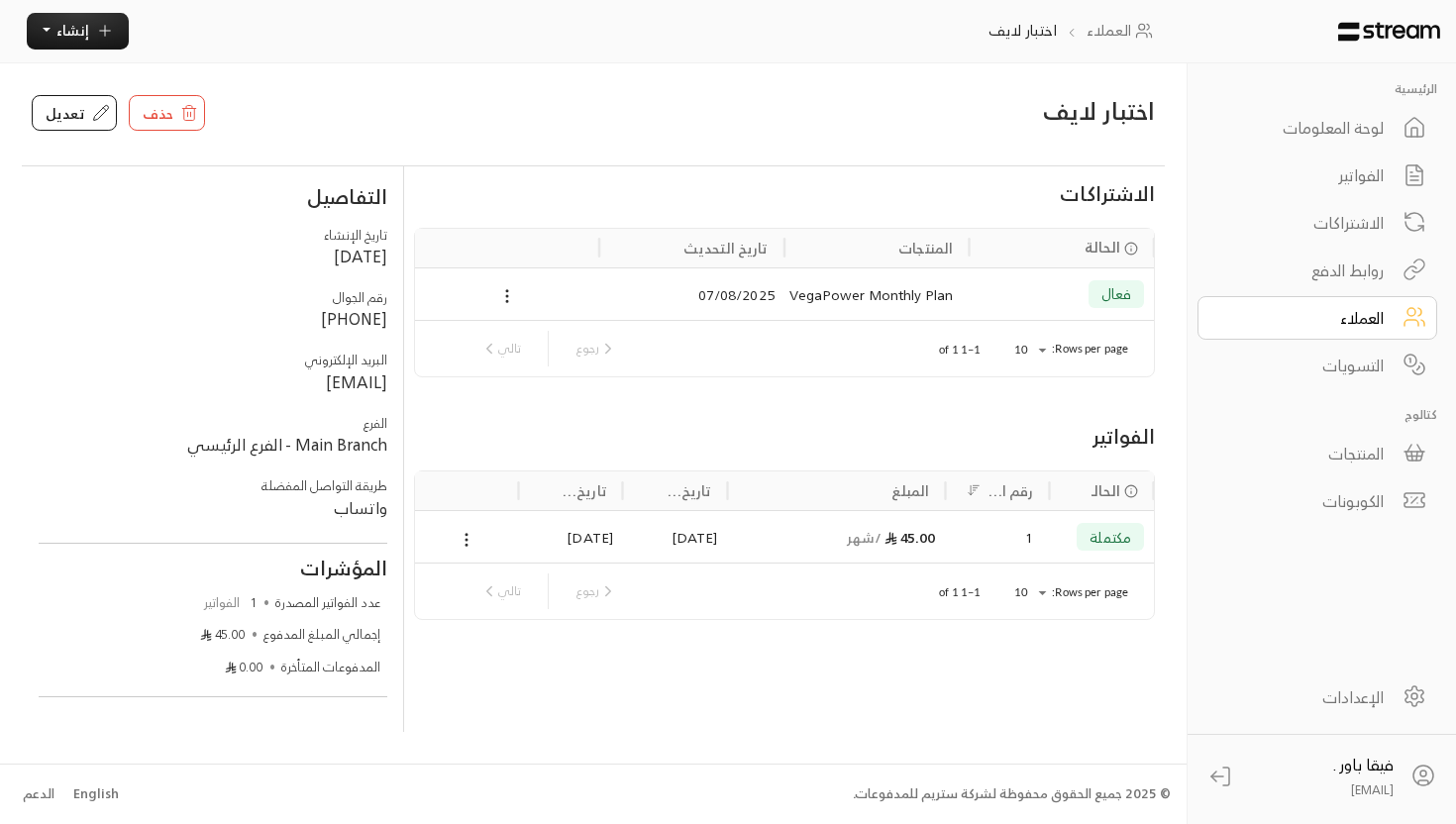 click on "العملاء" at bounding box center [1317, 318] 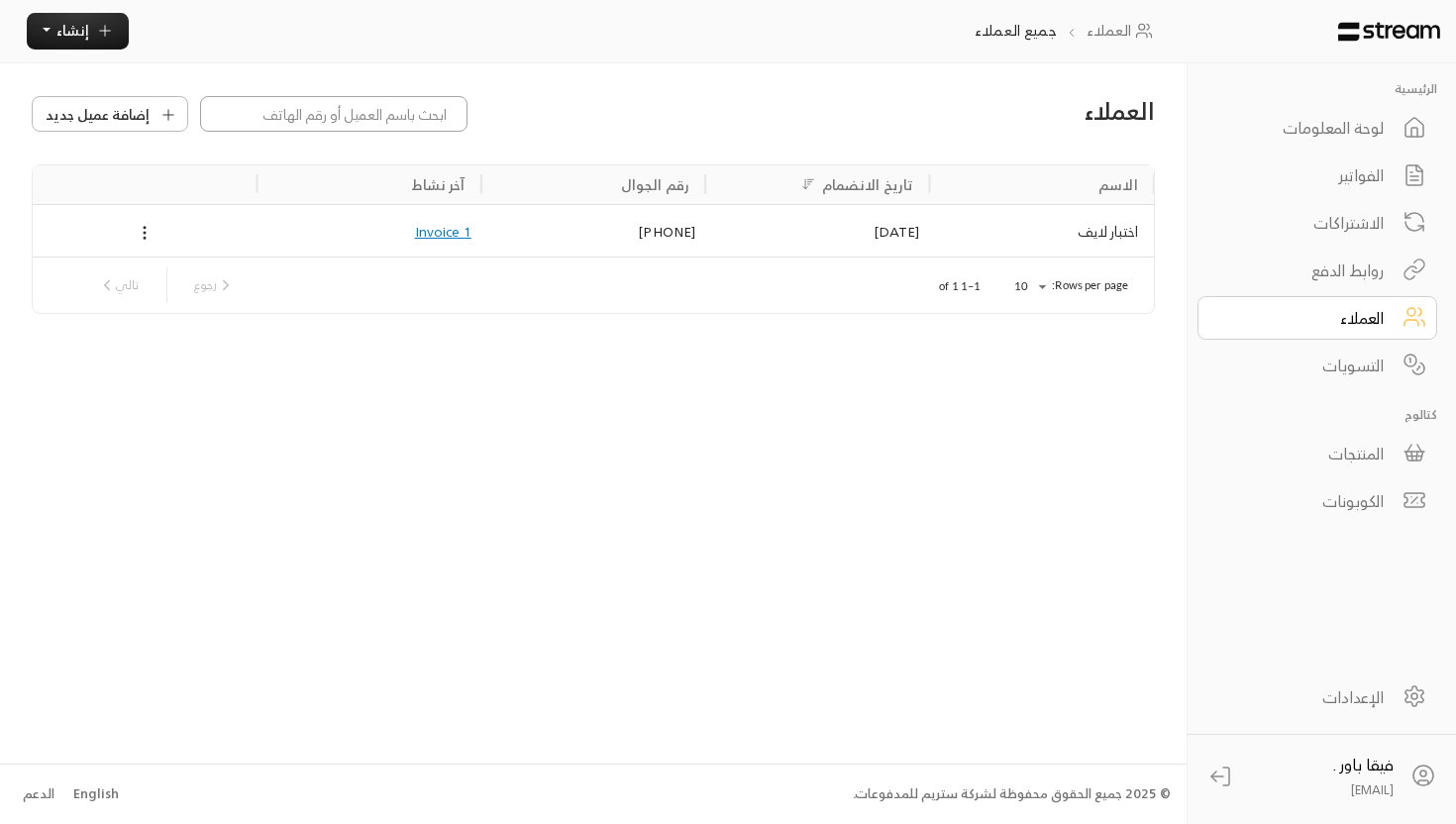 click at bounding box center (334, 114) 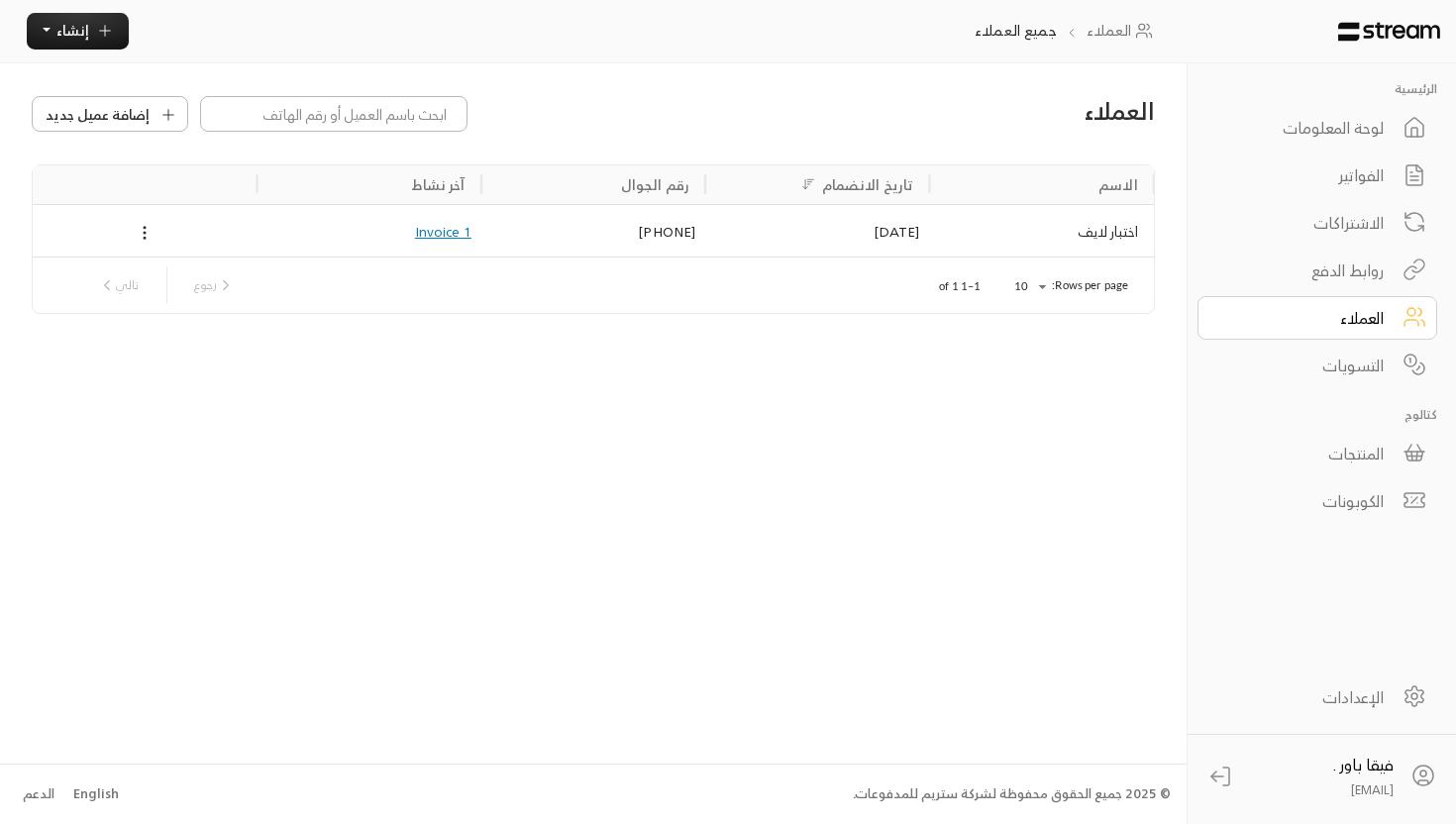 click on "إضافة عميل جديد" at bounding box center [403, 114] 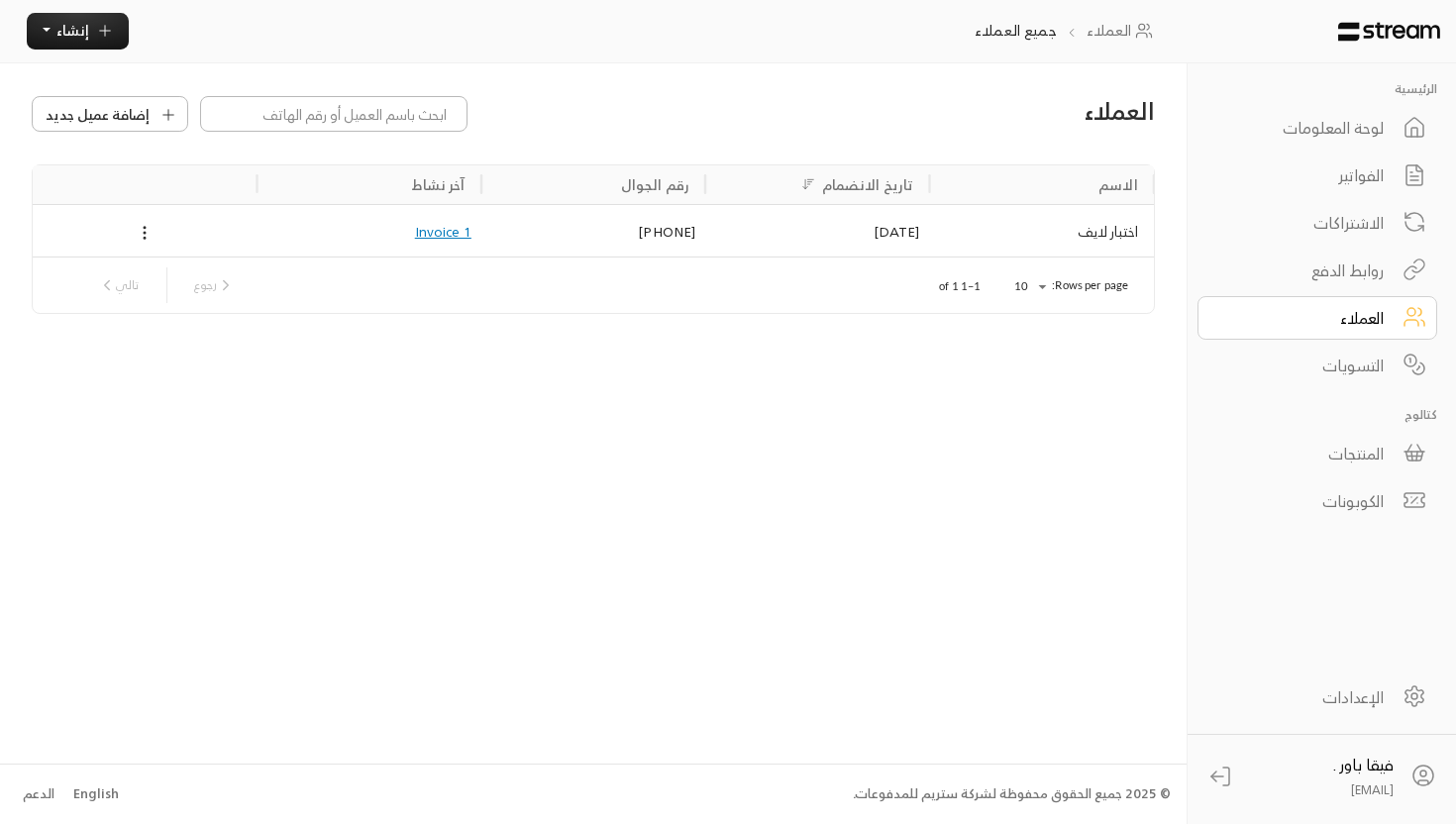 click on "المنتجات" at bounding box center (1303, 454) 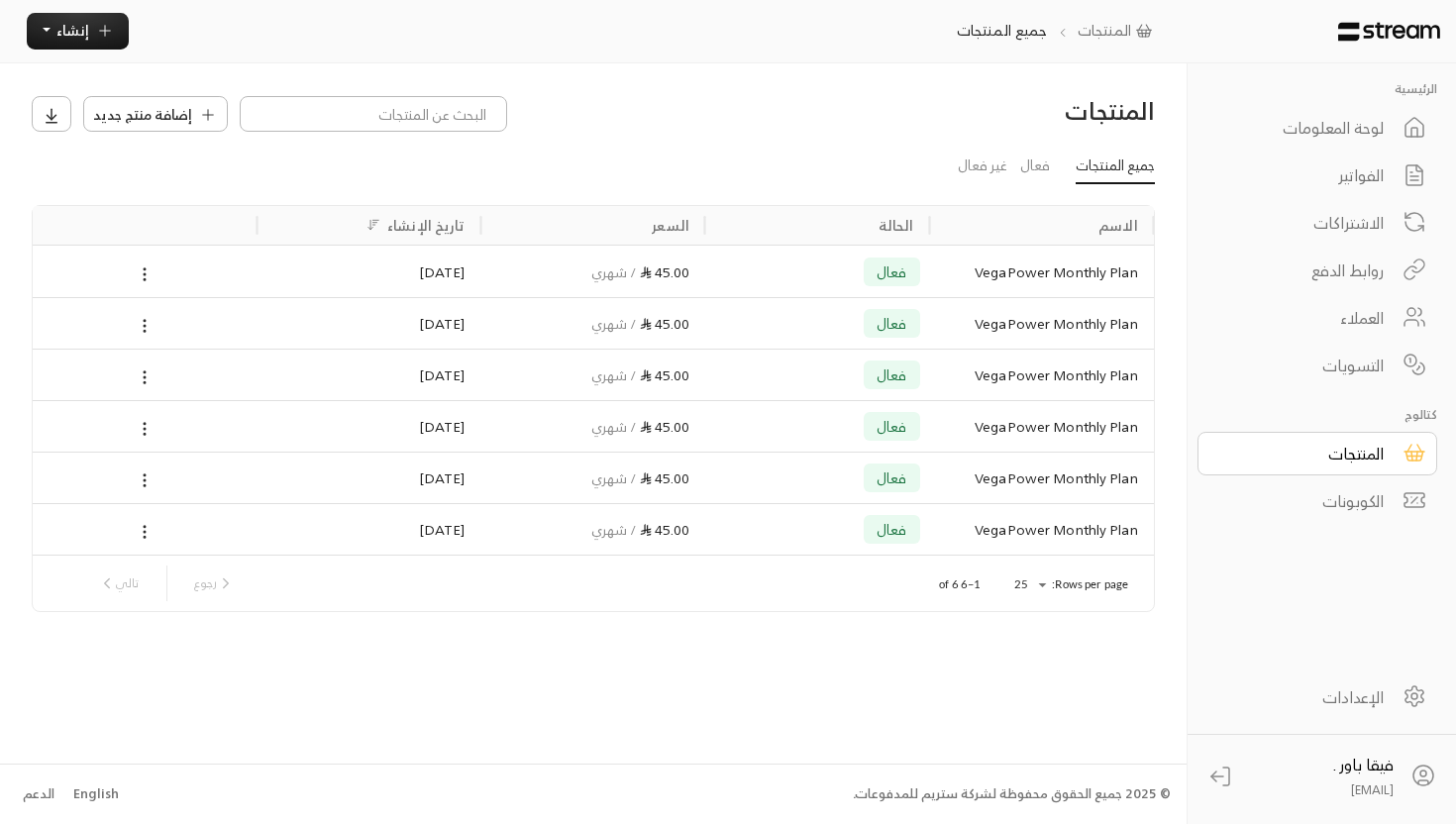 click on "VegaPower Monthly Plan" at bounding box center [1042, 271] 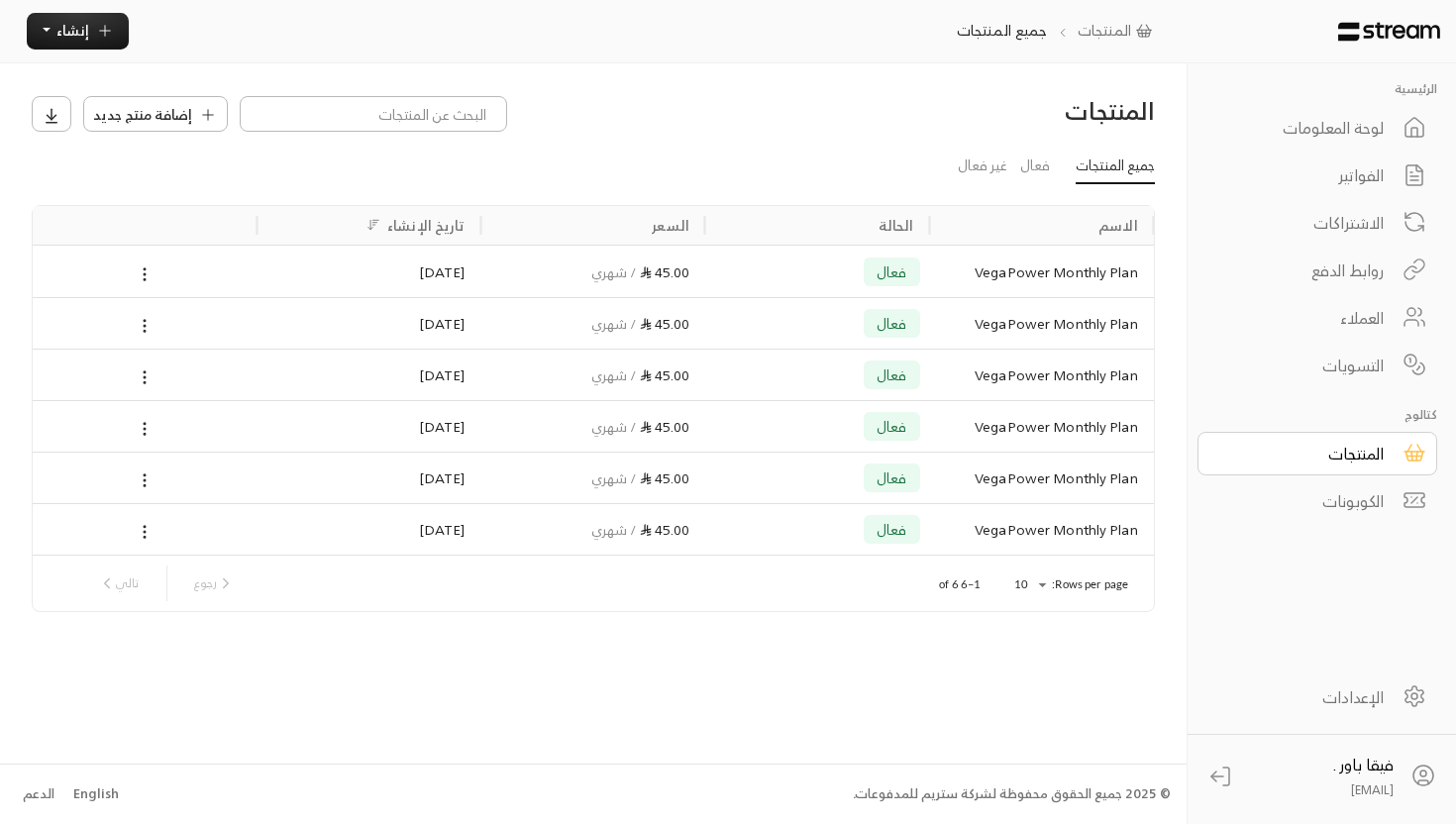 click on "VegaPower Monthly Plan" at bounding box center (1042, 323) 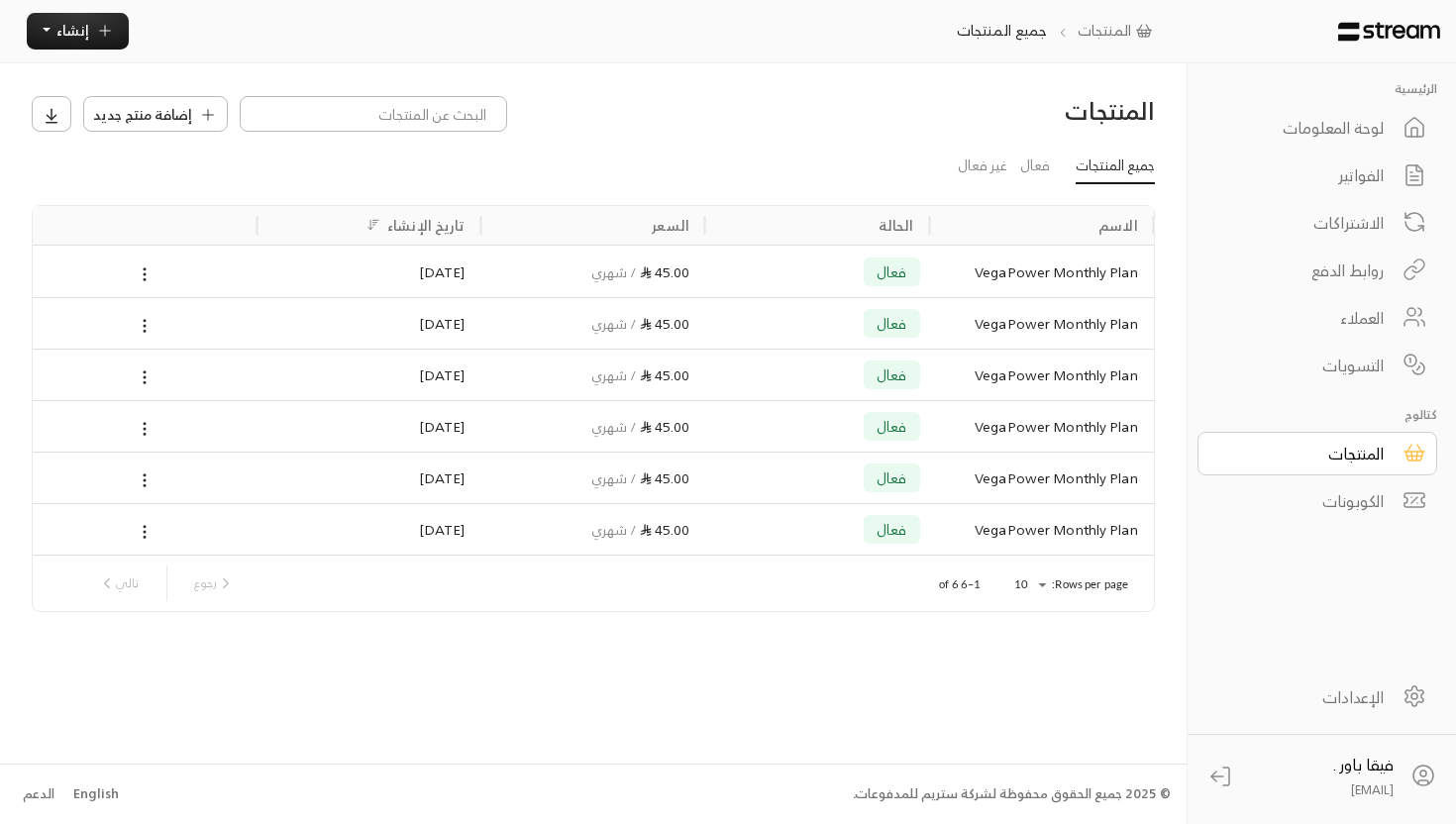 click on "VegaPower Monthly Plan" at bounding box center [1042, 271] 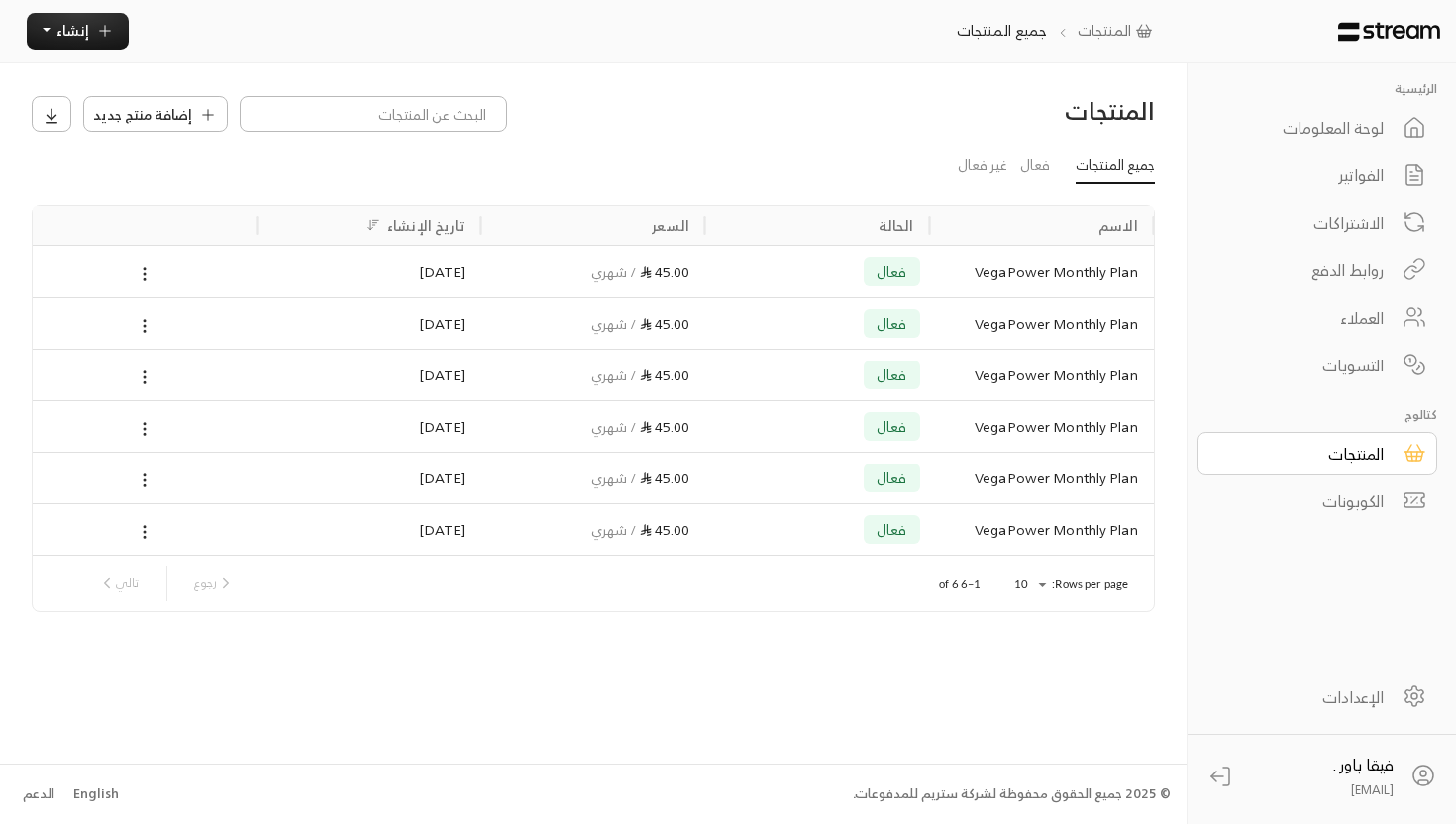 click on "التسويات" at bounding box center [1303, 365] 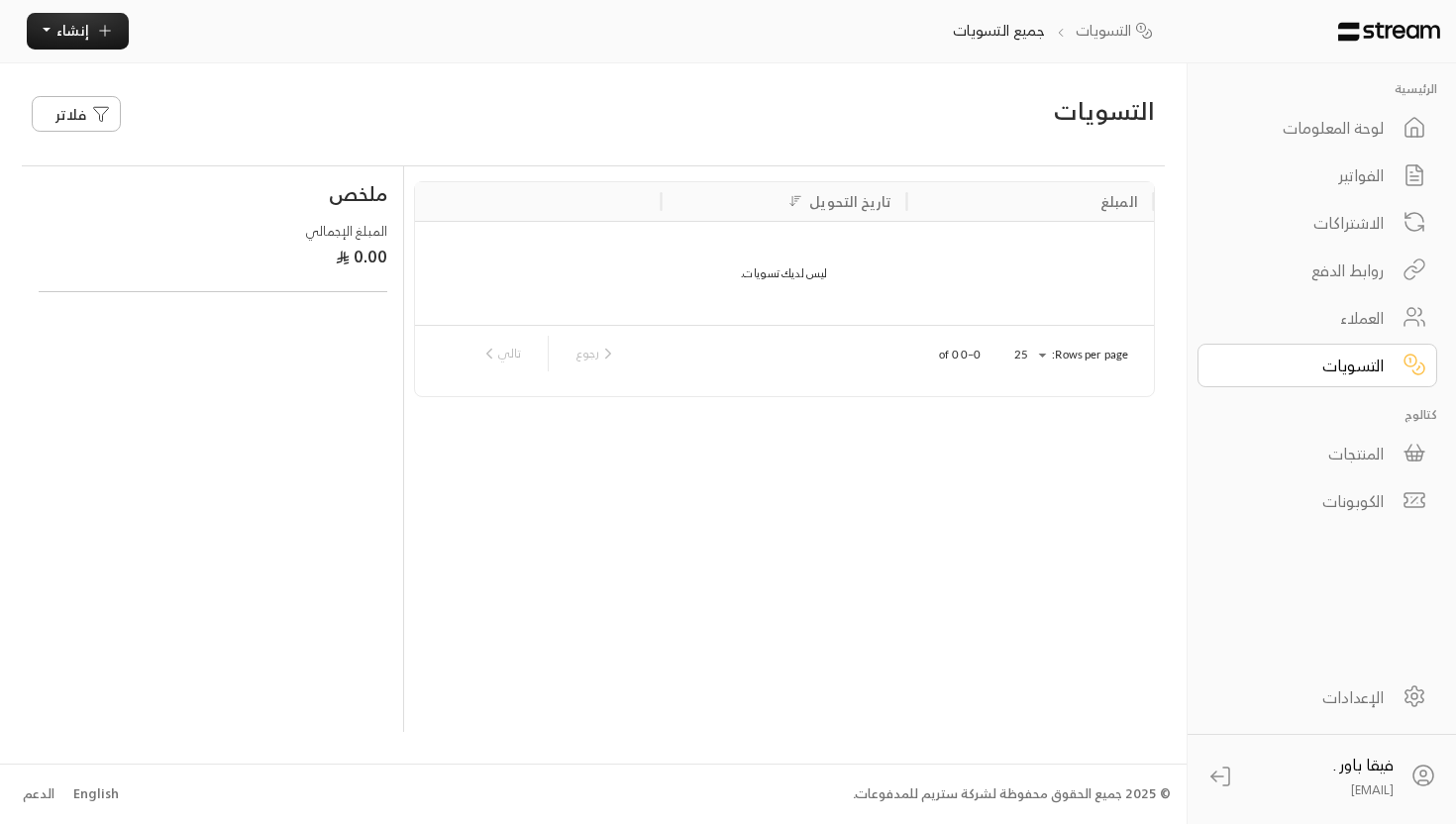 click on "العملاء" at bounding box center [1303, 318] 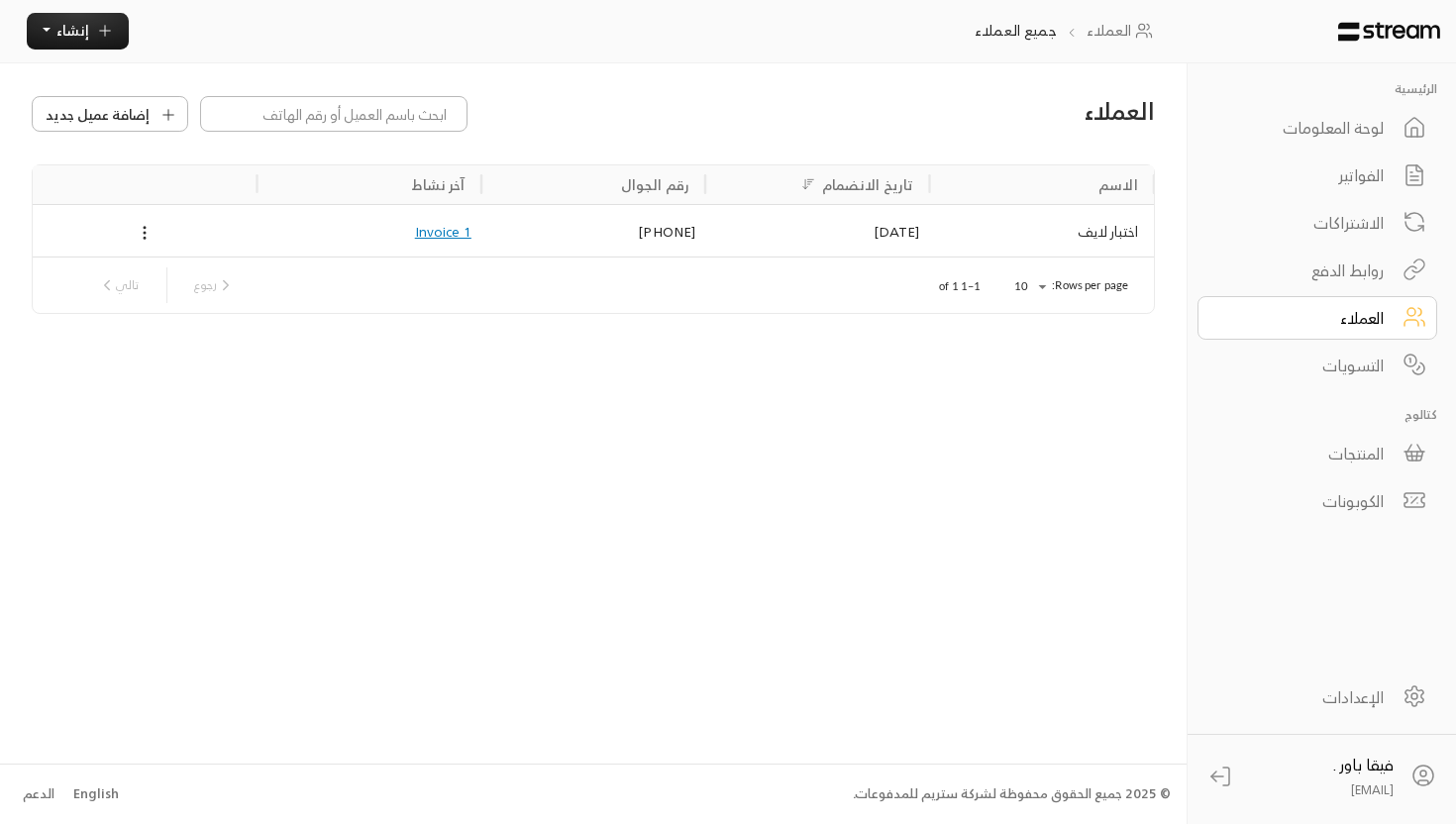 click on "روابط الدفع" at bounding box center [1303, 270] 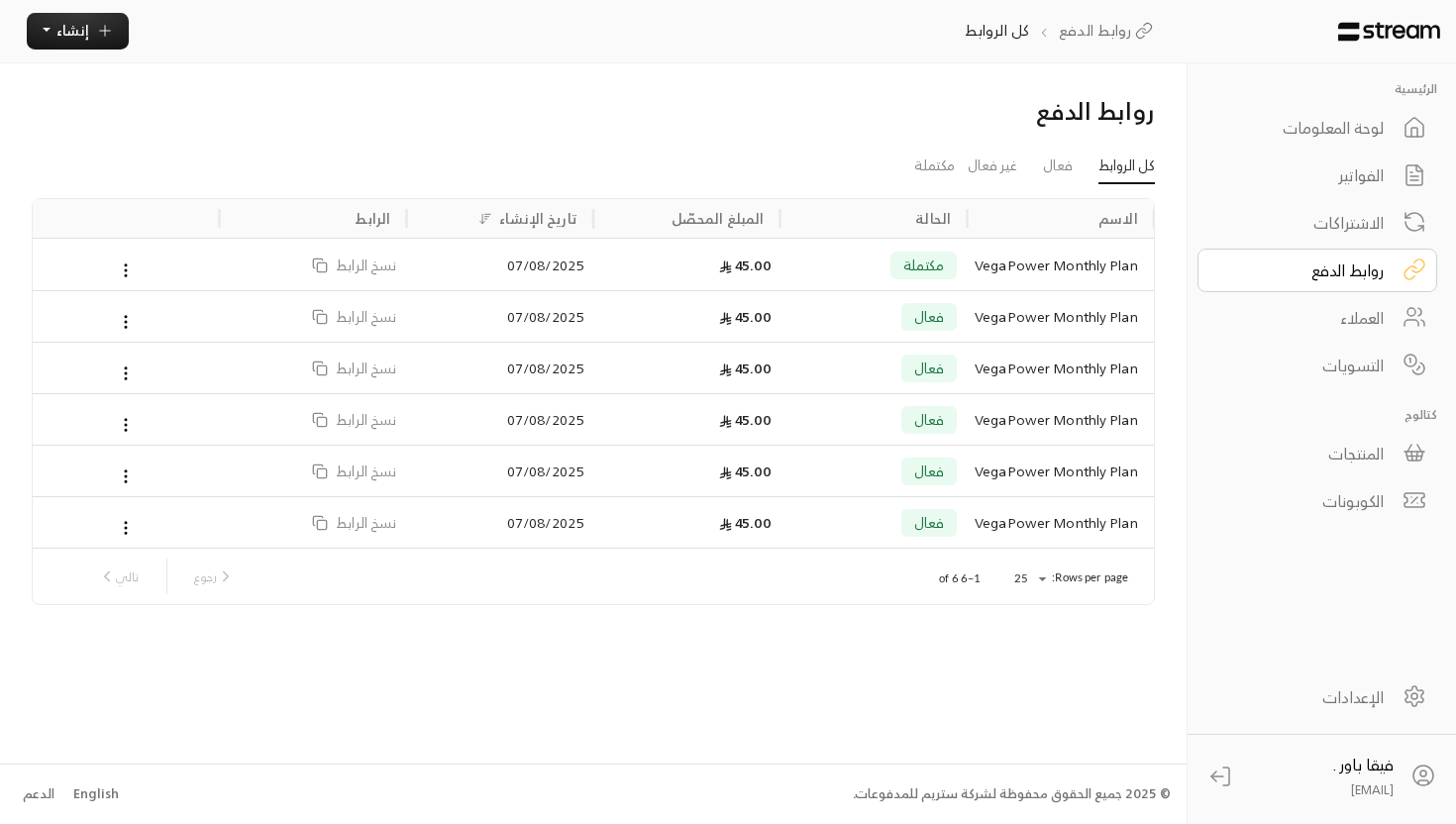 click on "لوحة المعلومات" at bounding box center [1303, 128] 